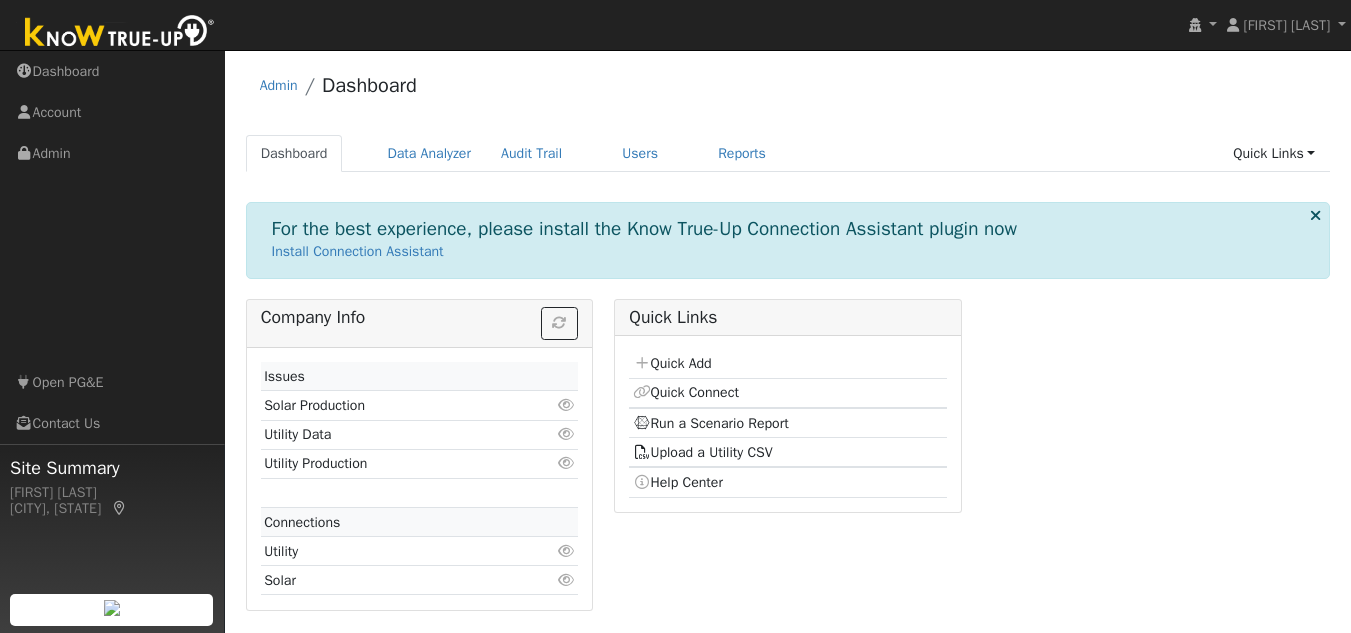 scroll, scrollTop: 4, scrollLeft: 0, axis: vertical 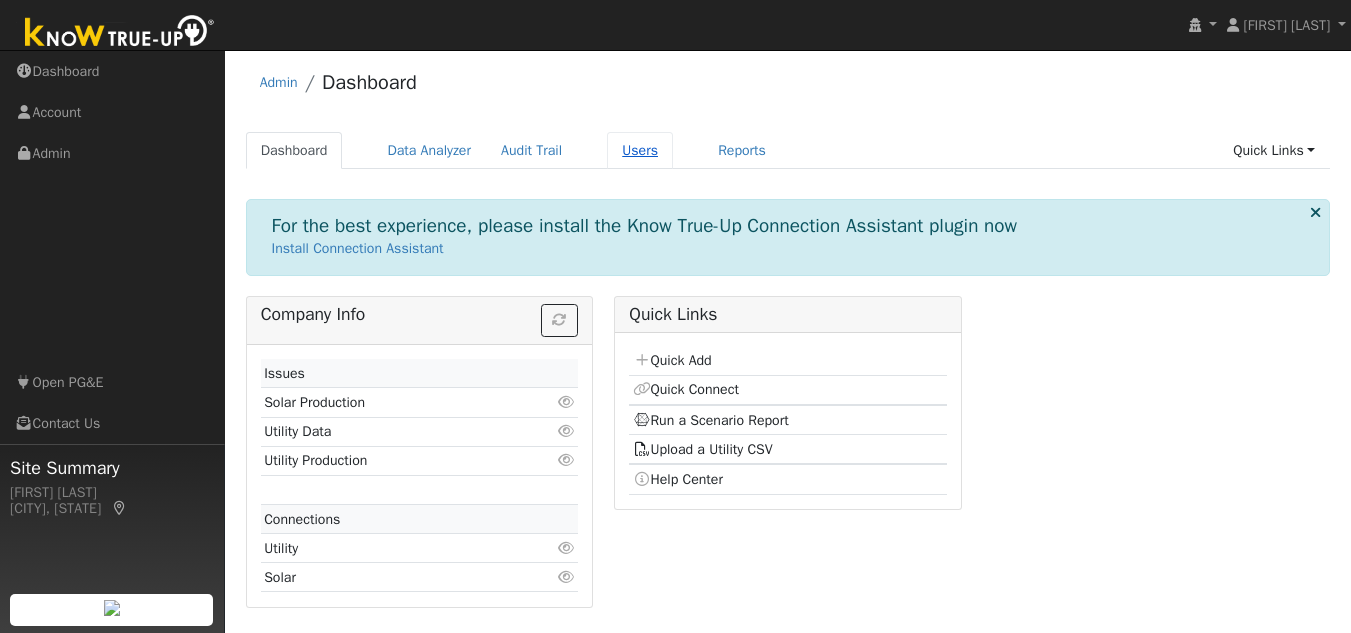 click on "Users" at bounding box center [640, 150] 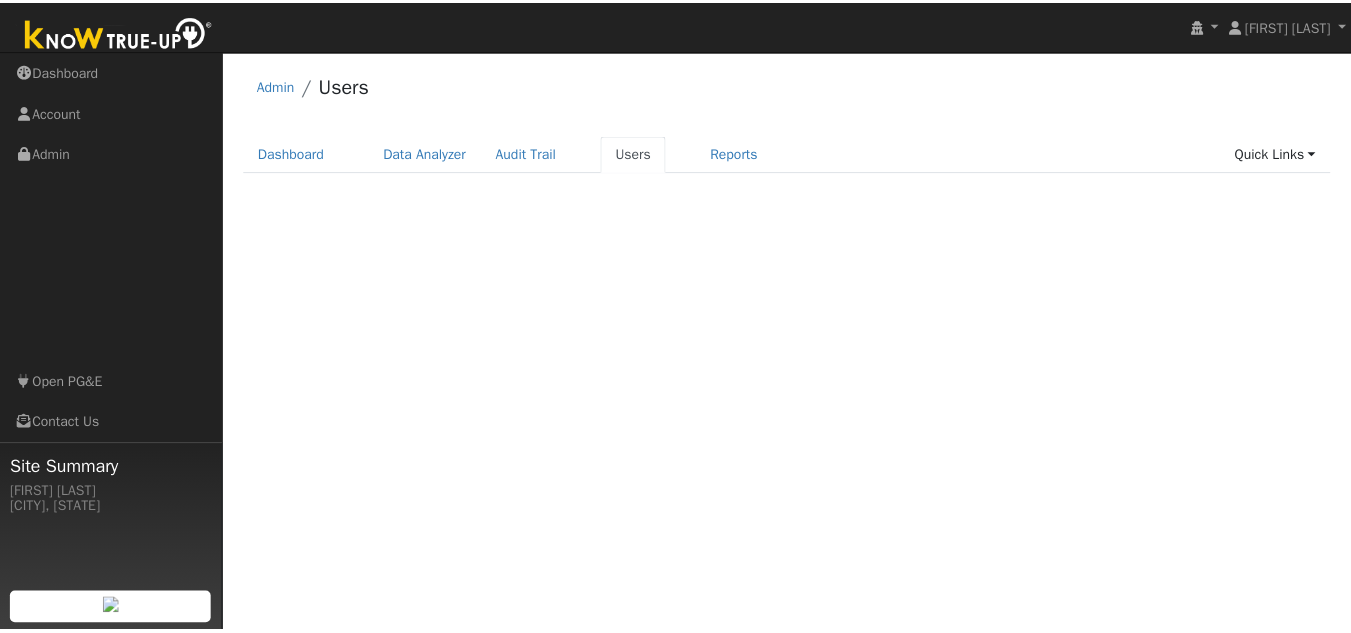 scroll, scrollTop: 0, scrollLeft: 0, axis: both 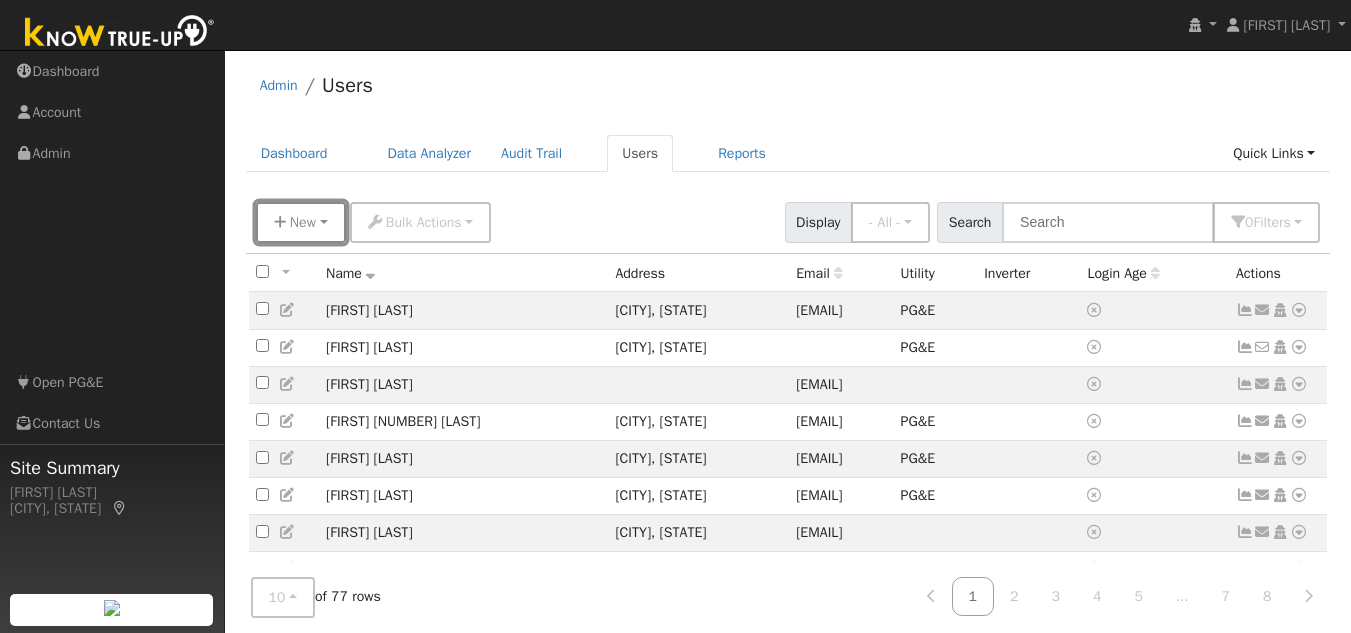 click on "New" at bounding box center (301, 222) 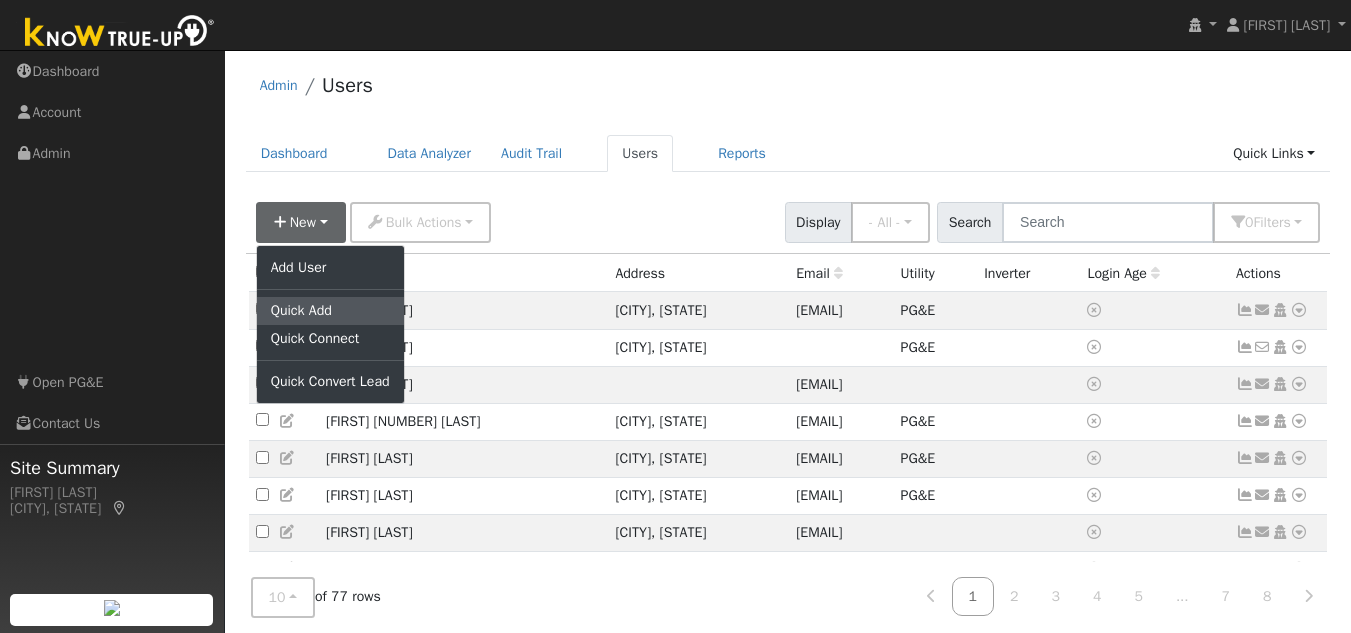 click on "Quick Add" at bounding box center (330, 311) 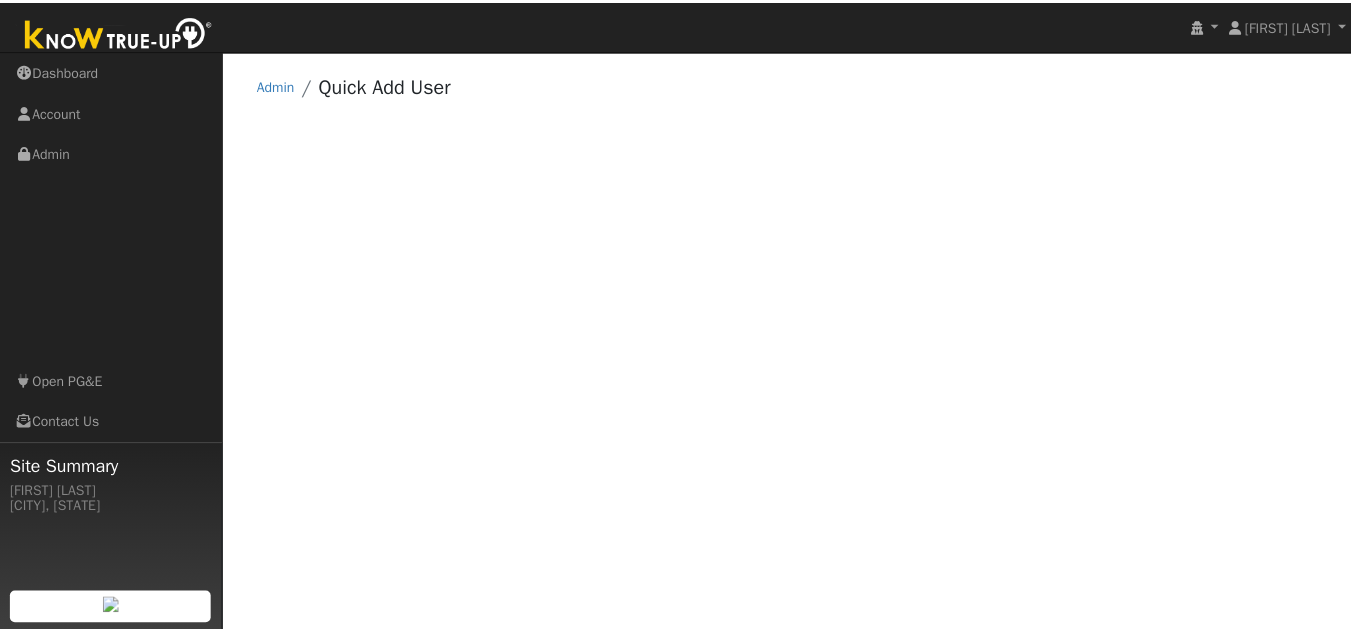 scroll, scrollTop: 0, scrollLeft: 0, axis: both 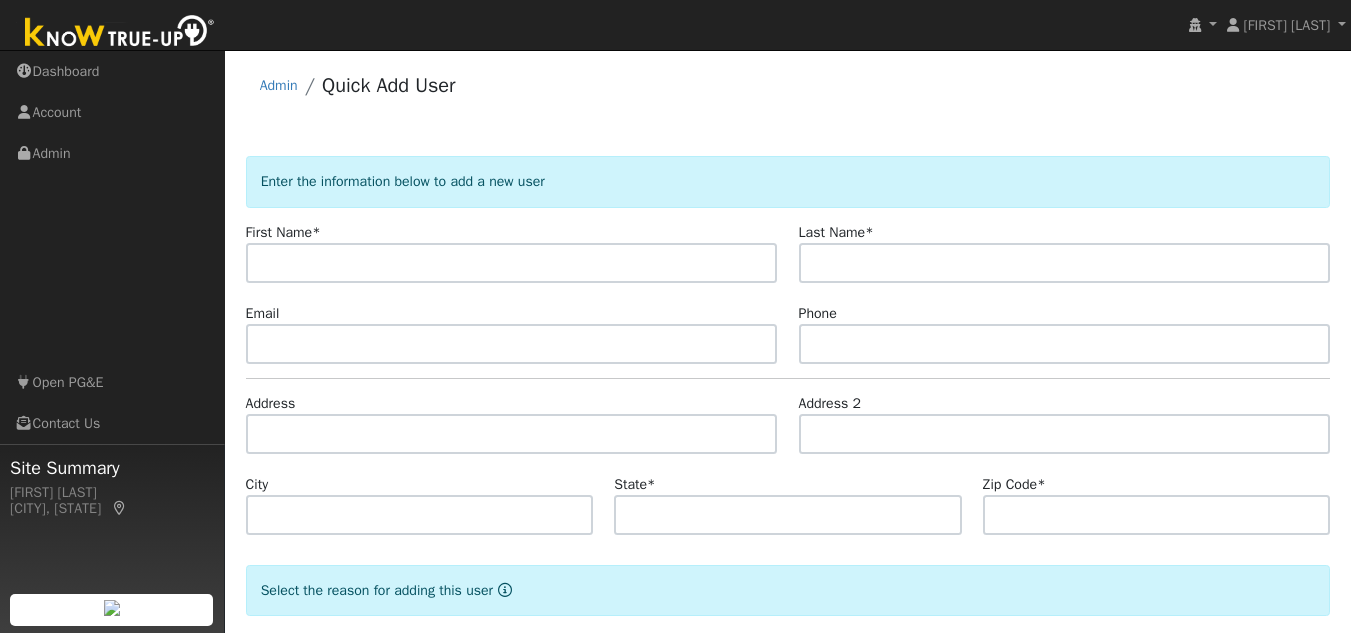 click on "Enter the information below to add a new user First Name  * Last Name  * Email Phone Address Address 2 City State  * Zip Code  *  Select the reason for adding this user  Reason Select a reason New lead New customer adding solar New customer has solar Settings Salesperson Requested Utility Requested Inverter Enable Access Email Notifications No Emails No Emails Weekly Emails Monthly Emails No Yes" at bounding box center (788, 440) 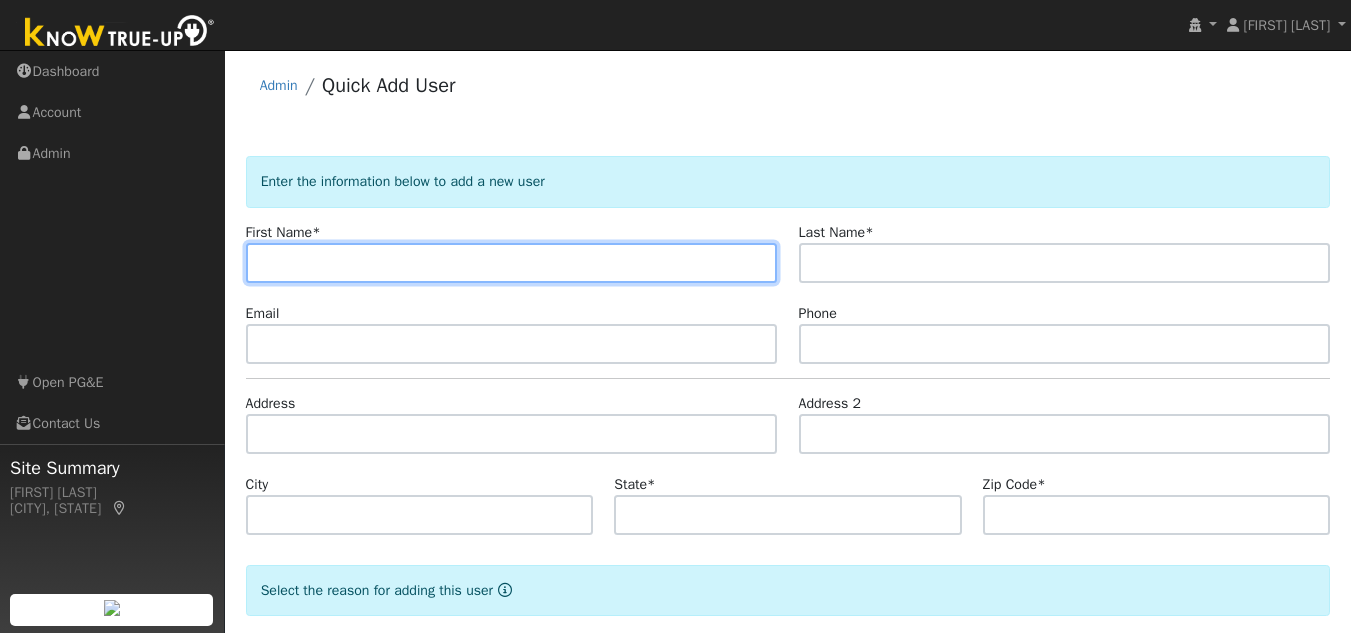 click at bounding box center (512, 263) 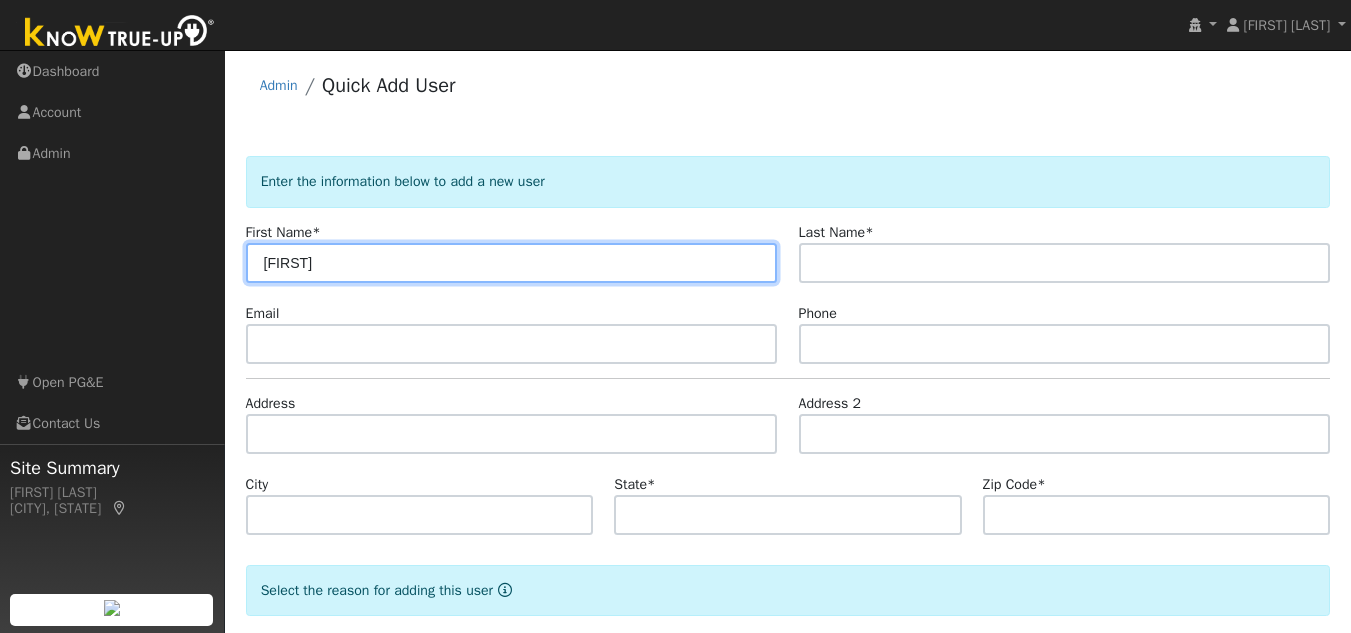 type on "[FIRST]" 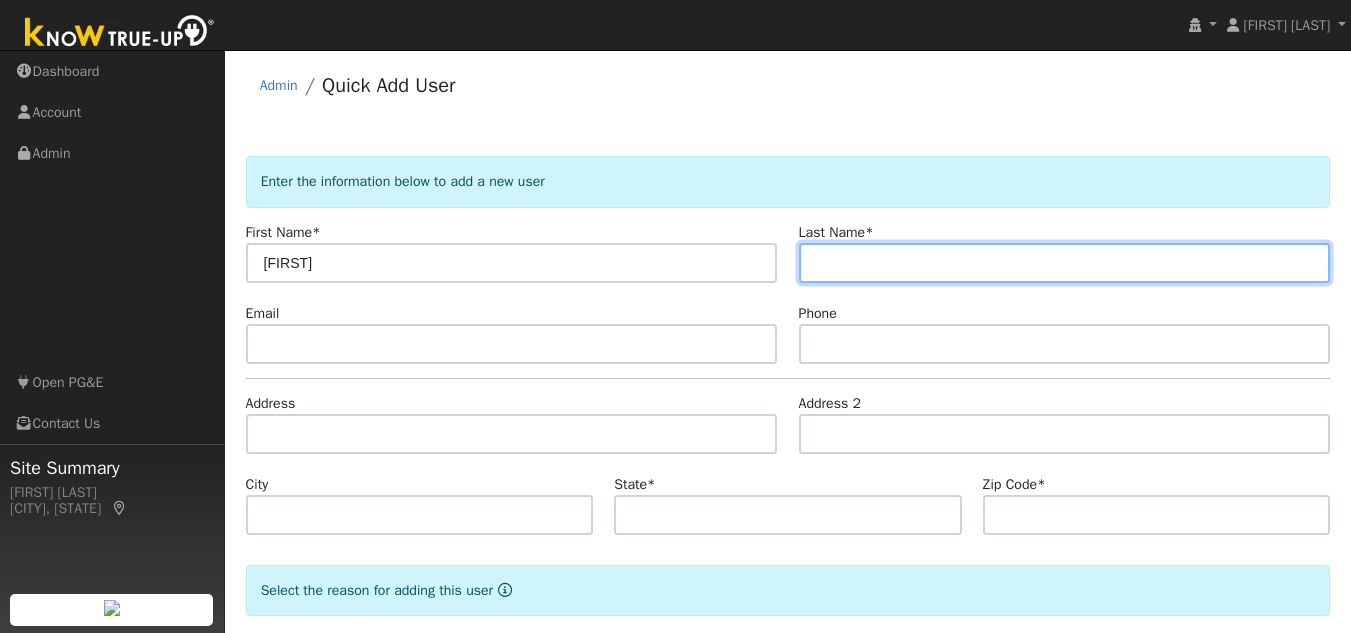 click at bounding box center [1065, 263] 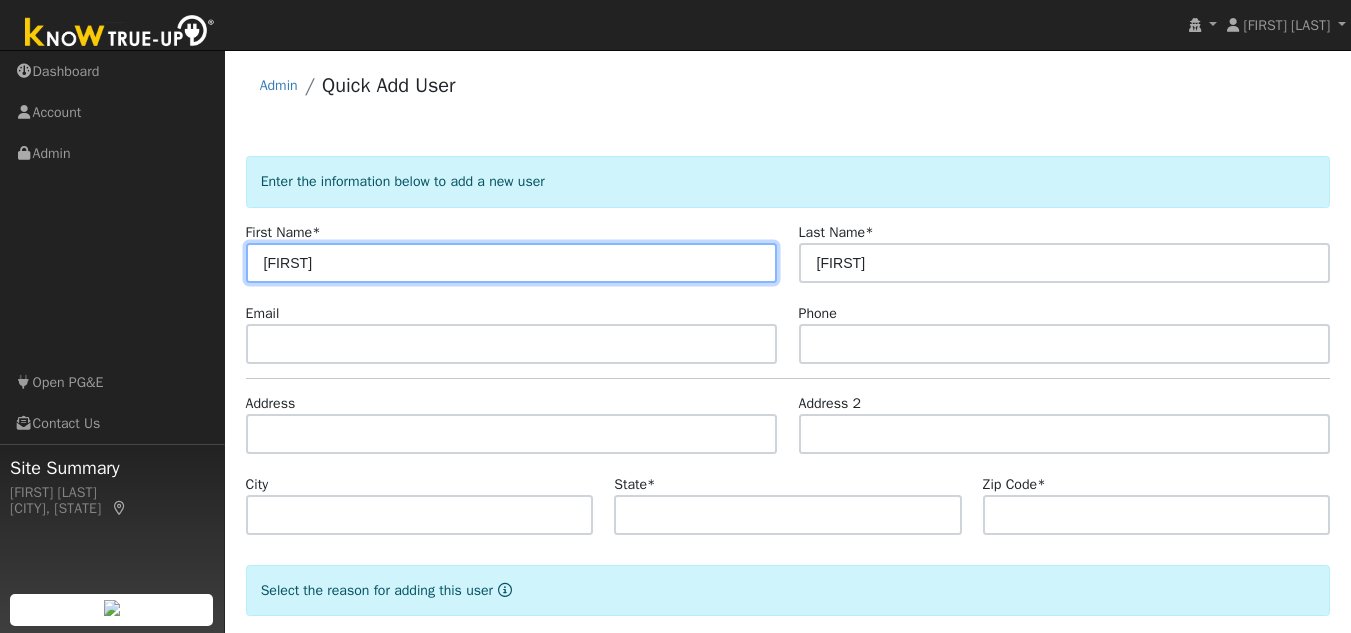 click on "[FIRST]" at bounding box center [512, 263] 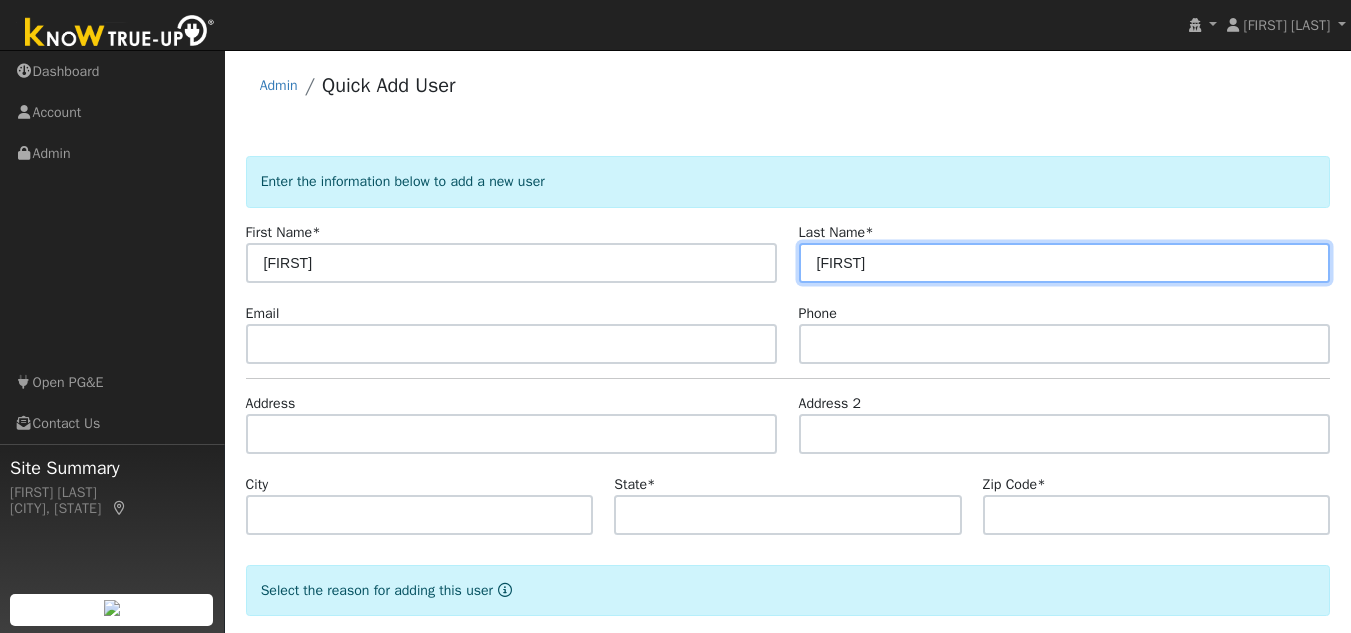 click on "[FIRST]" at bounding box center [1065, 263] 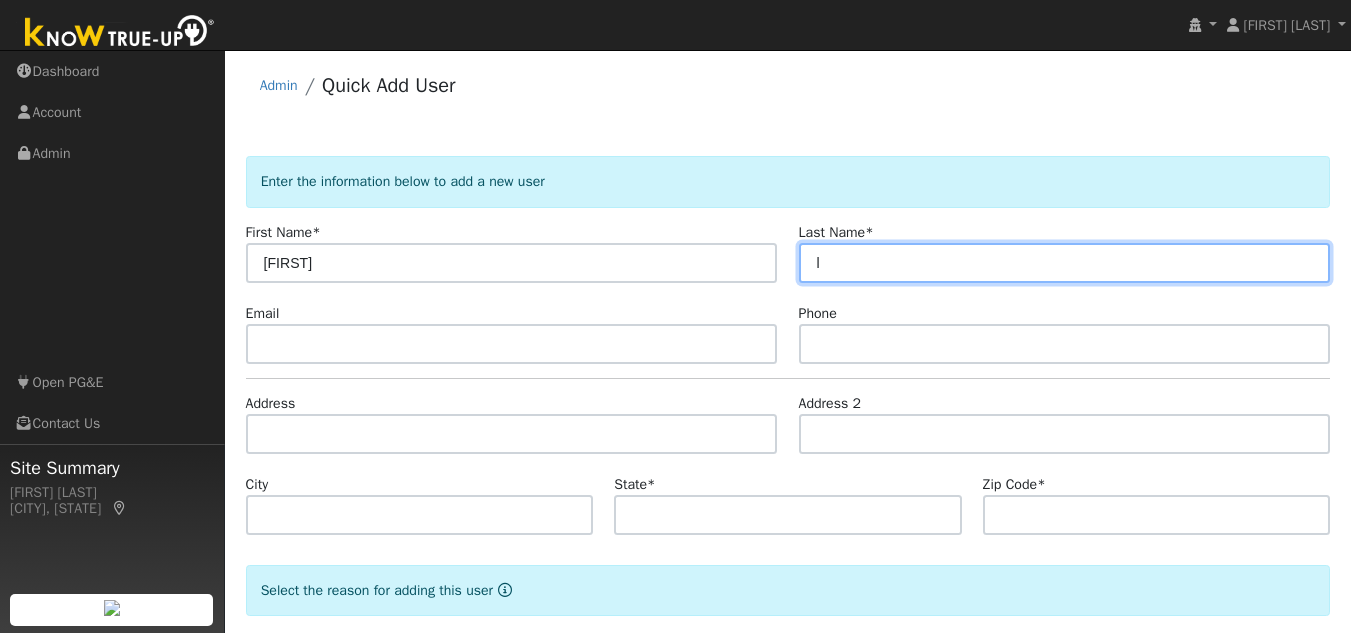 click on "l" at bounding box center (1065, 263) 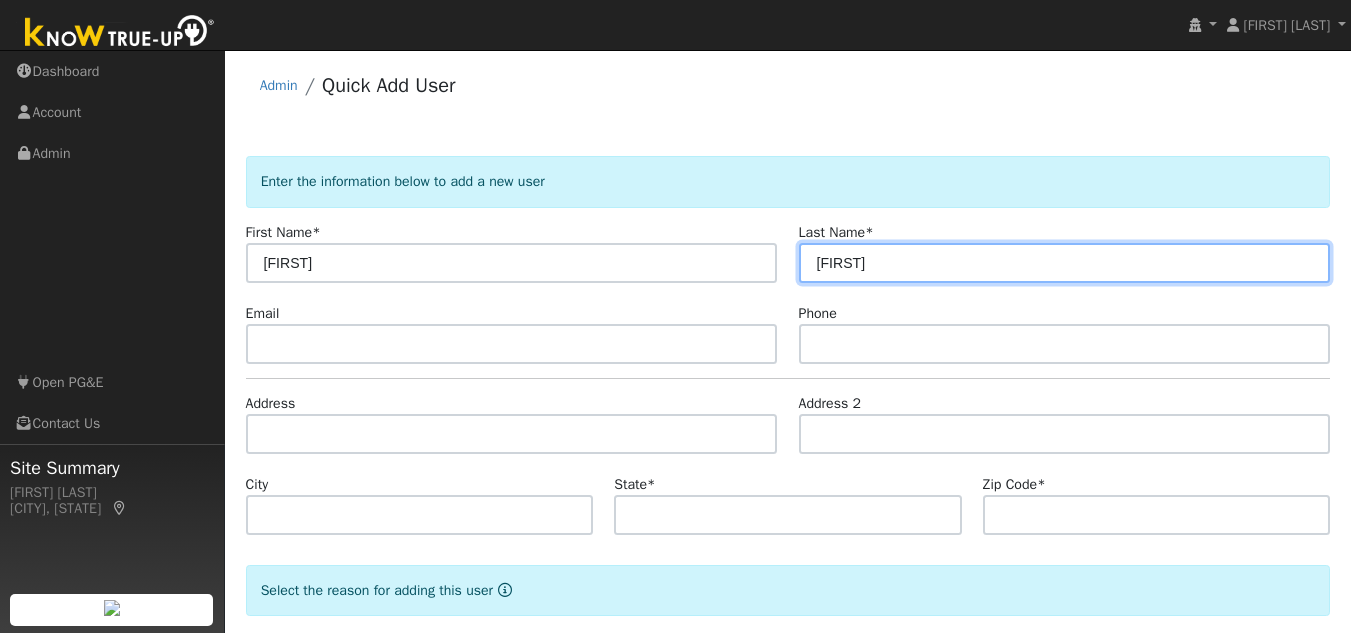 type on "[FIRST]" 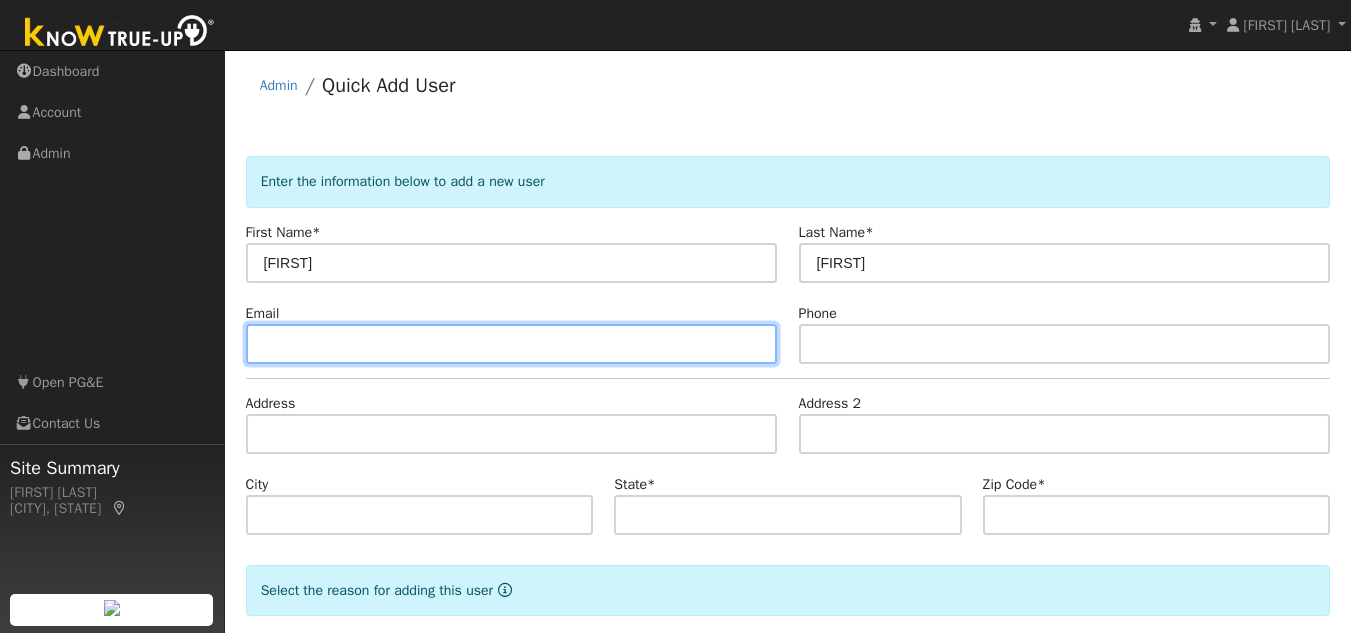 click at bounding box center (512, 344) 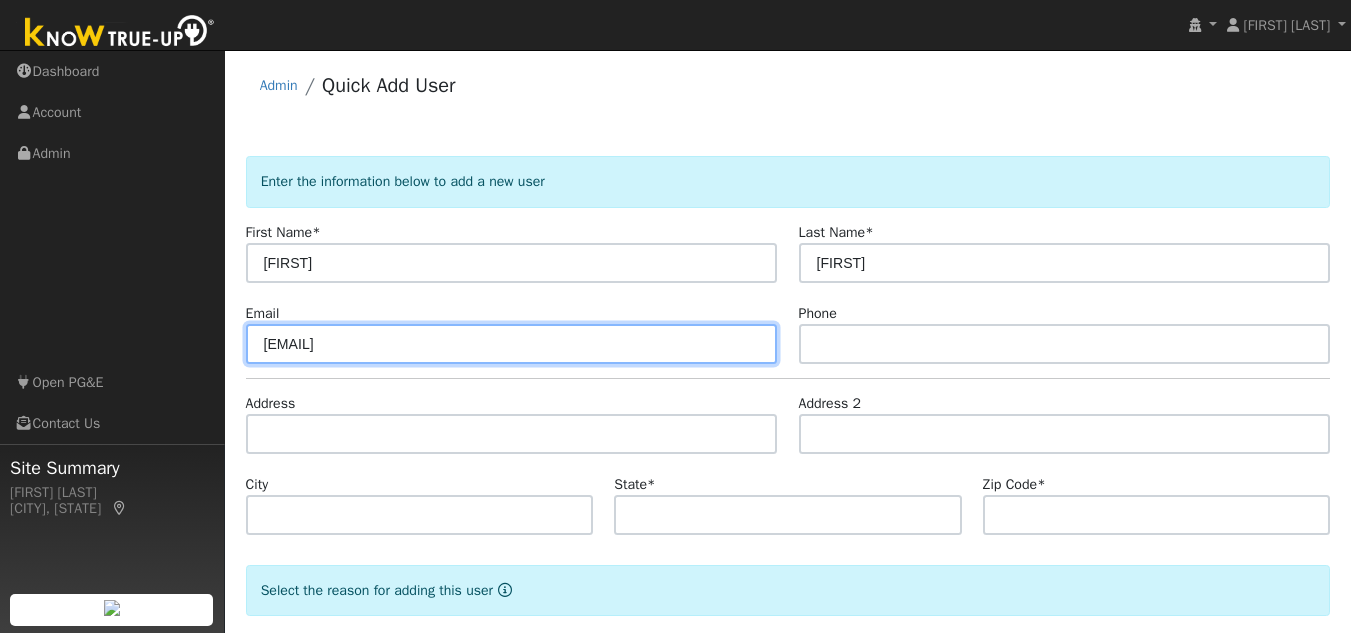 type on "[EMAIL]" 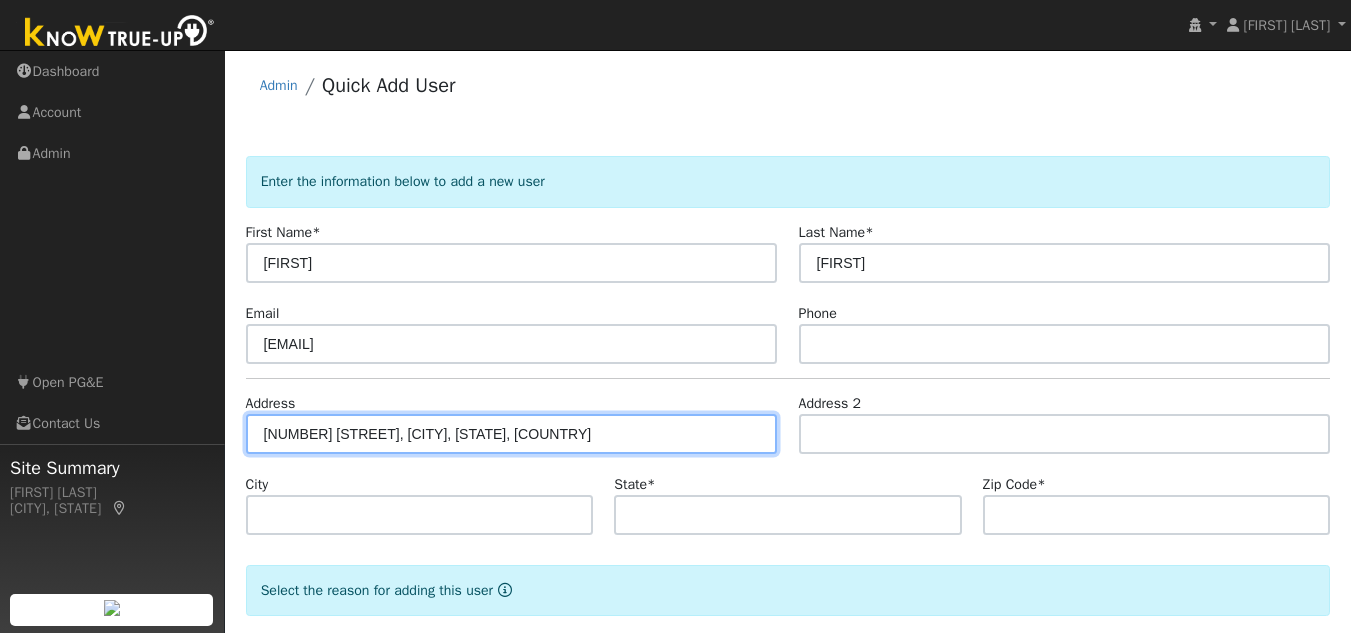 type on "[NUMBER] [STREET]" 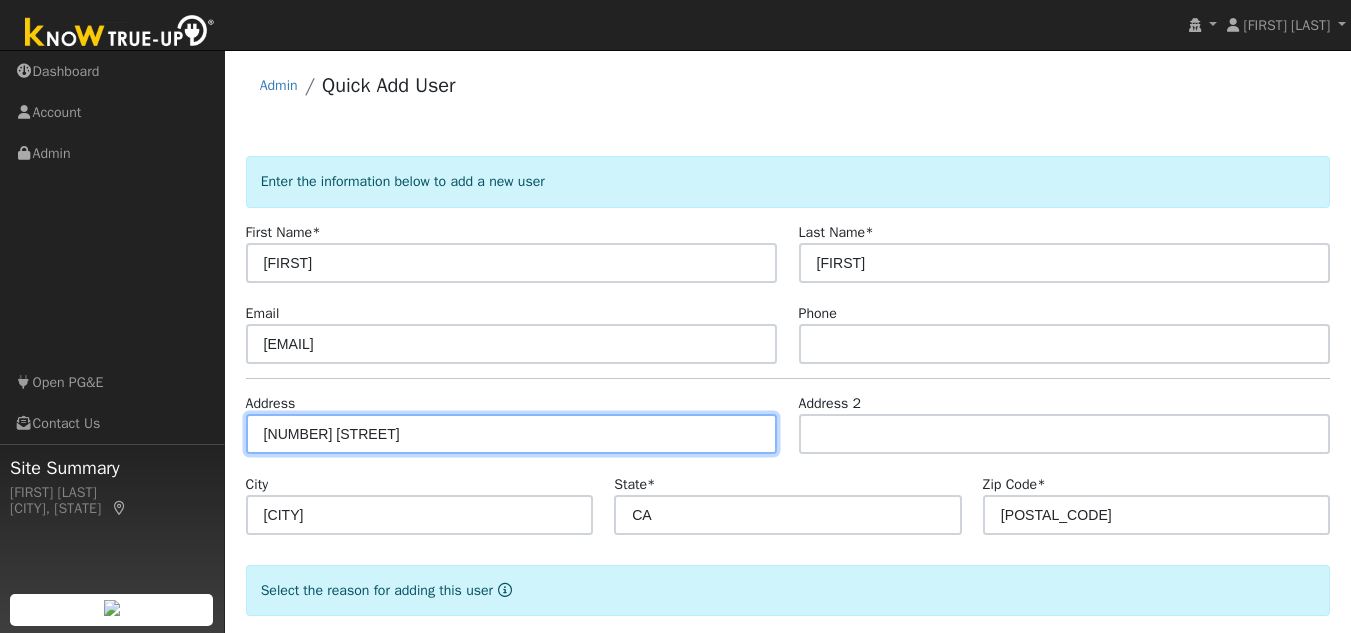 scroll, scrollTop: 102, scrollLeft: 0, axis: vertical 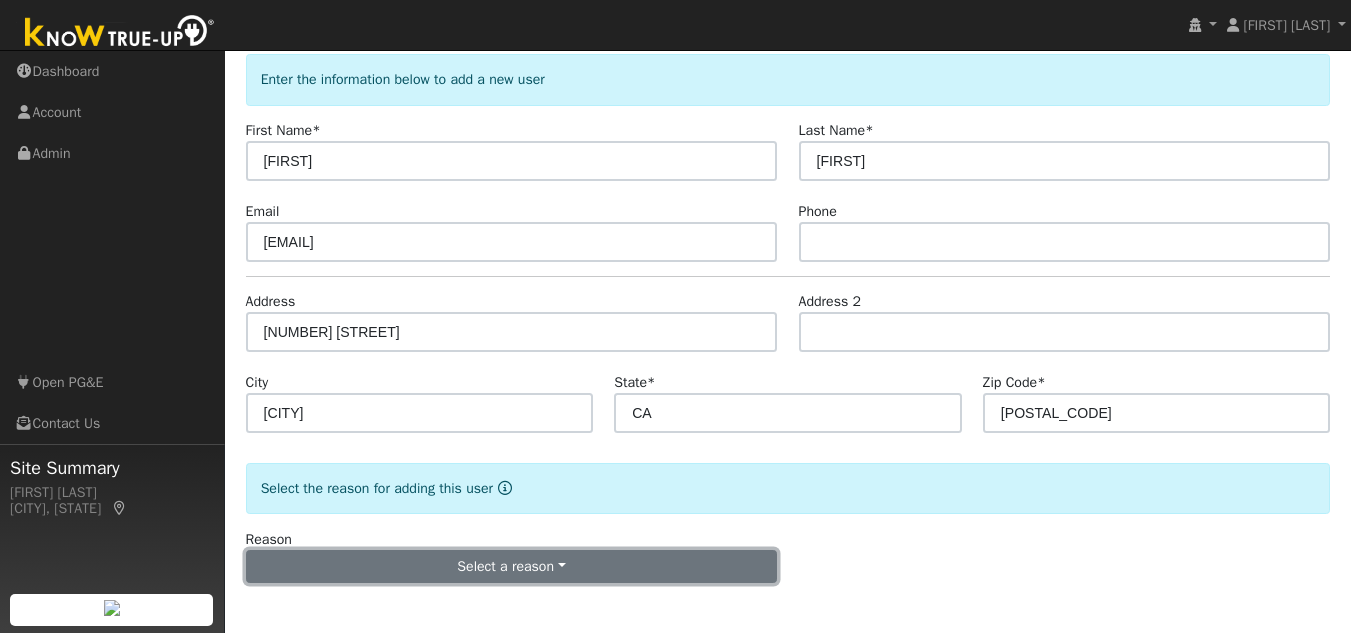 click on "Select a reason" at bounding box center (512, 567) 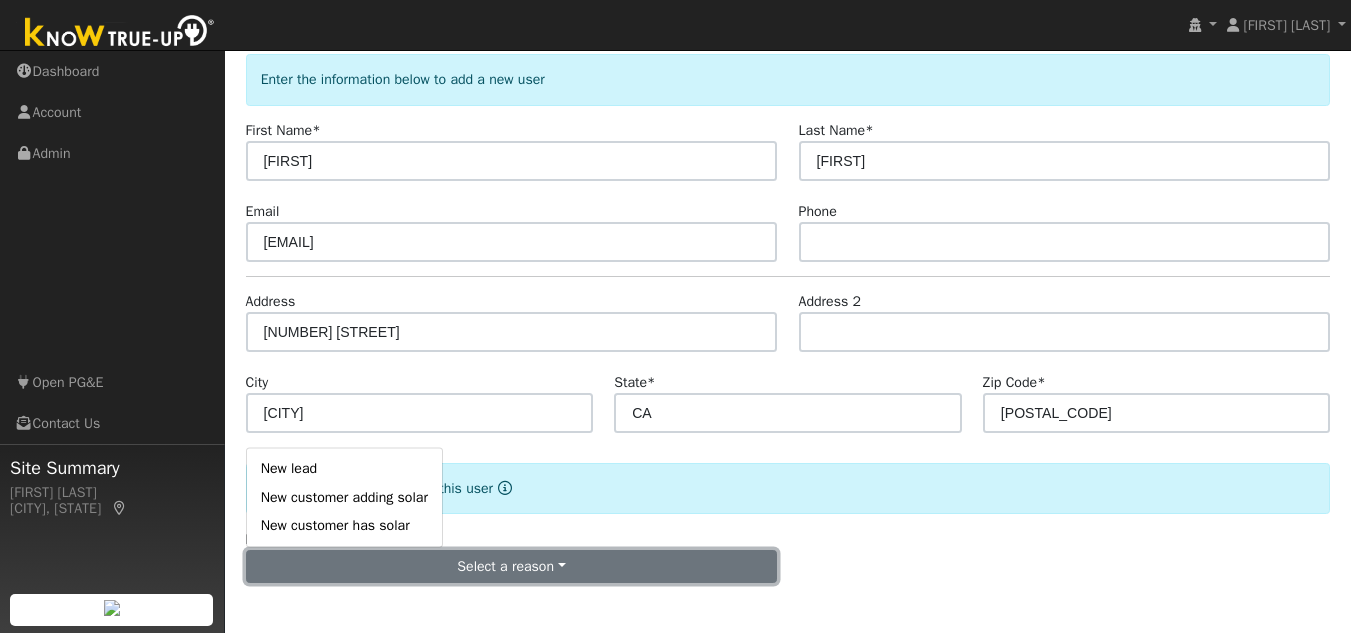 click on "Select a reason" at bounding box center (512, 567) 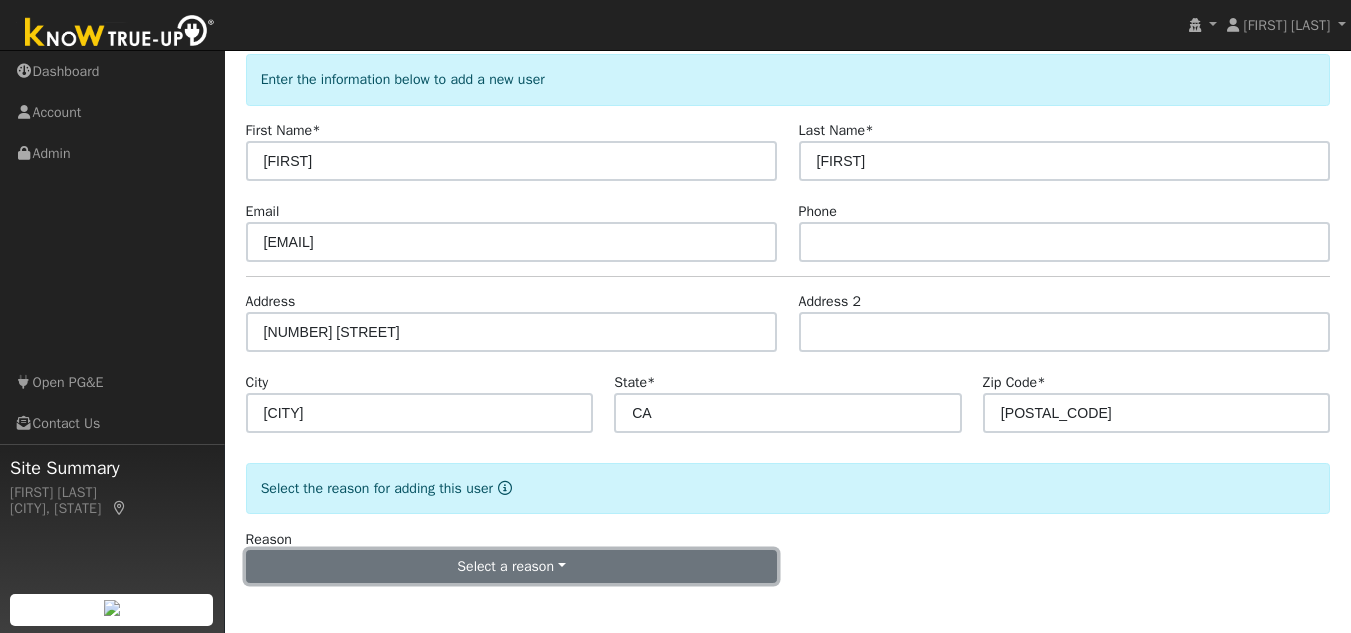 click on "Select a reason" at bounding box center (512, 567) 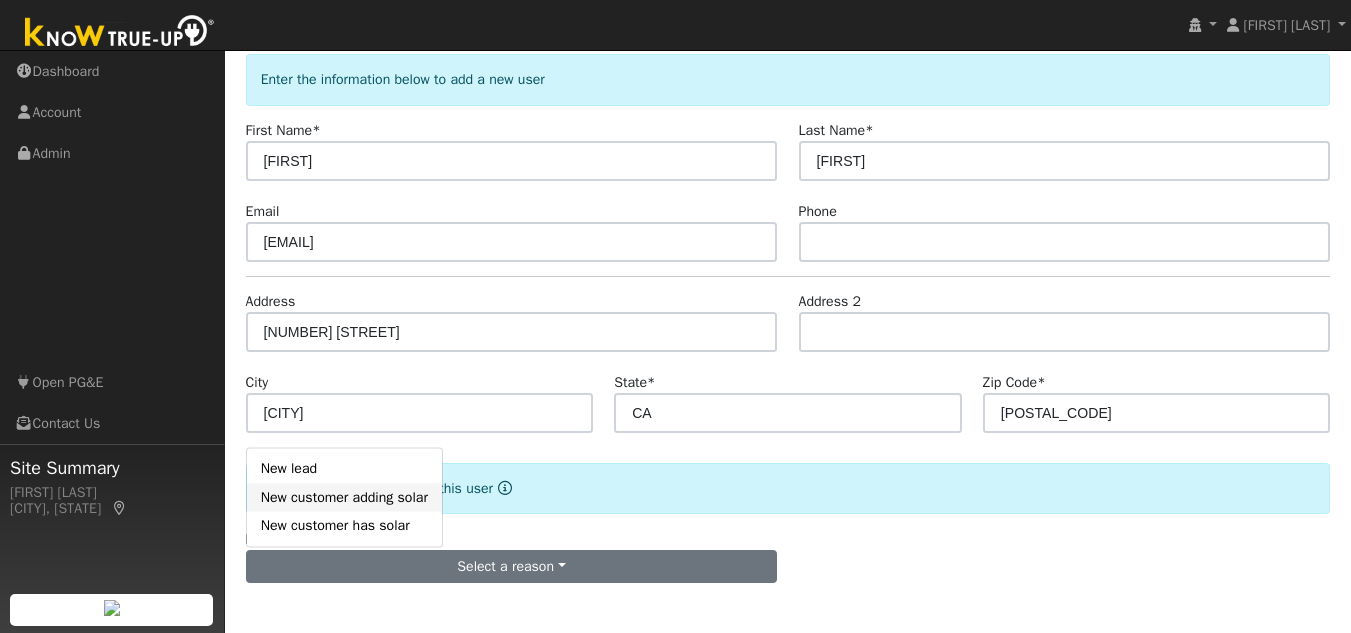 click on "New customer adding solar" at bounding box center (344, 497) 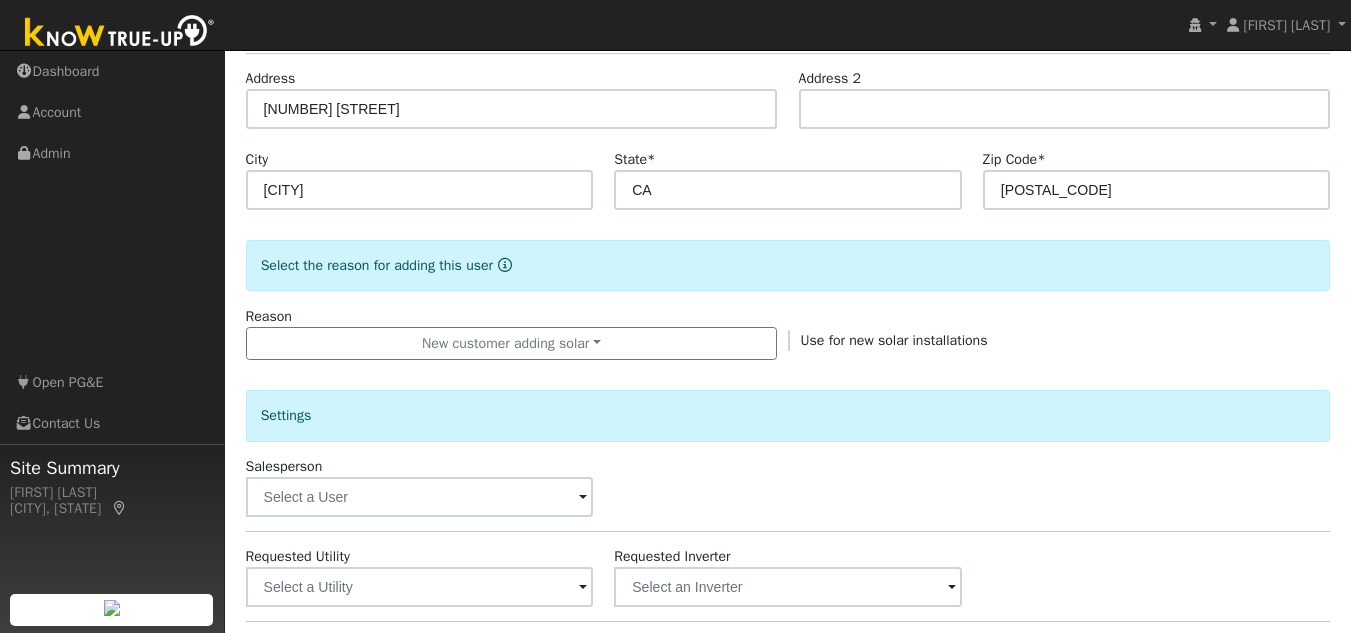 scroll, scrollTop: 362, scrollLeft: 0, axis: vertical 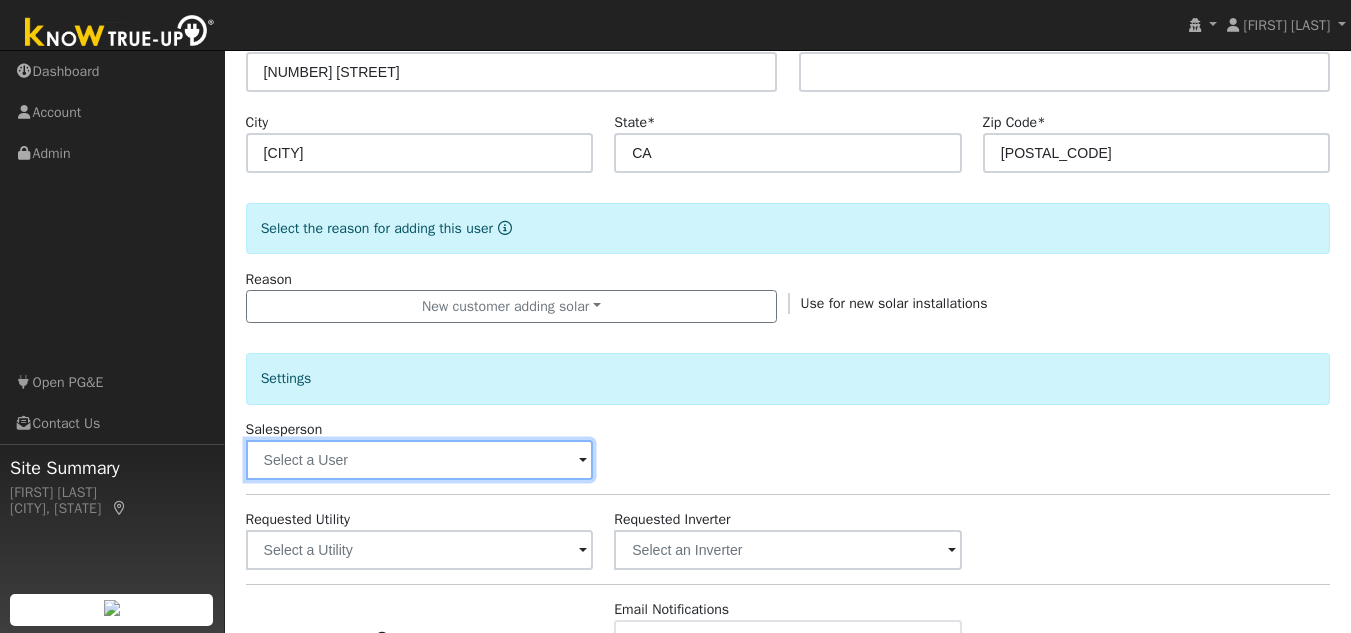 click at bounding box center [420, 460] 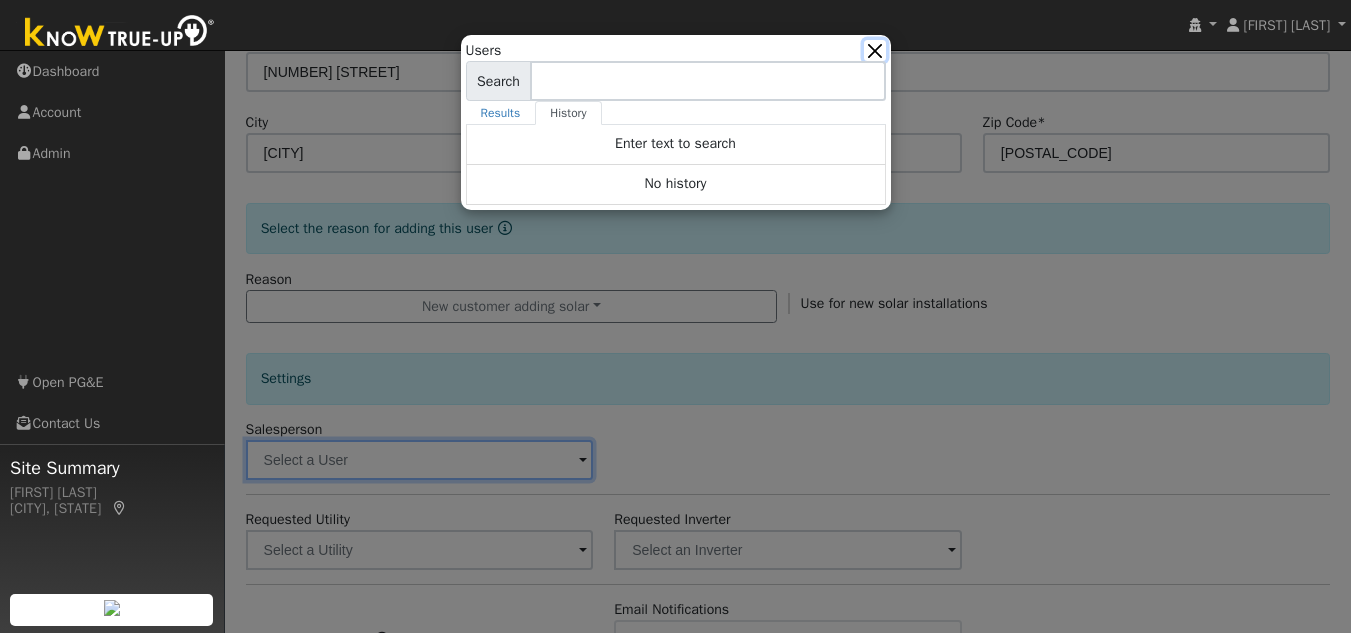 click at bounding box center (874, 50) 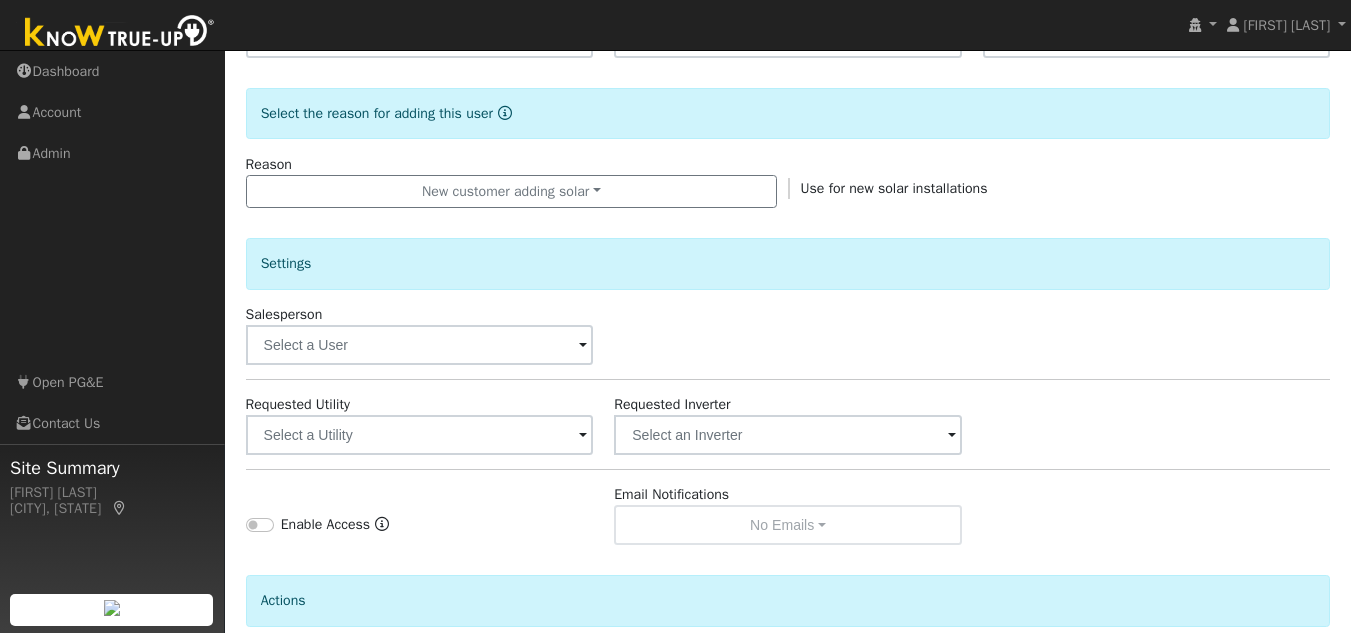 scroll, scrollTop: 491, scrollLeft: 0, axis: vertical 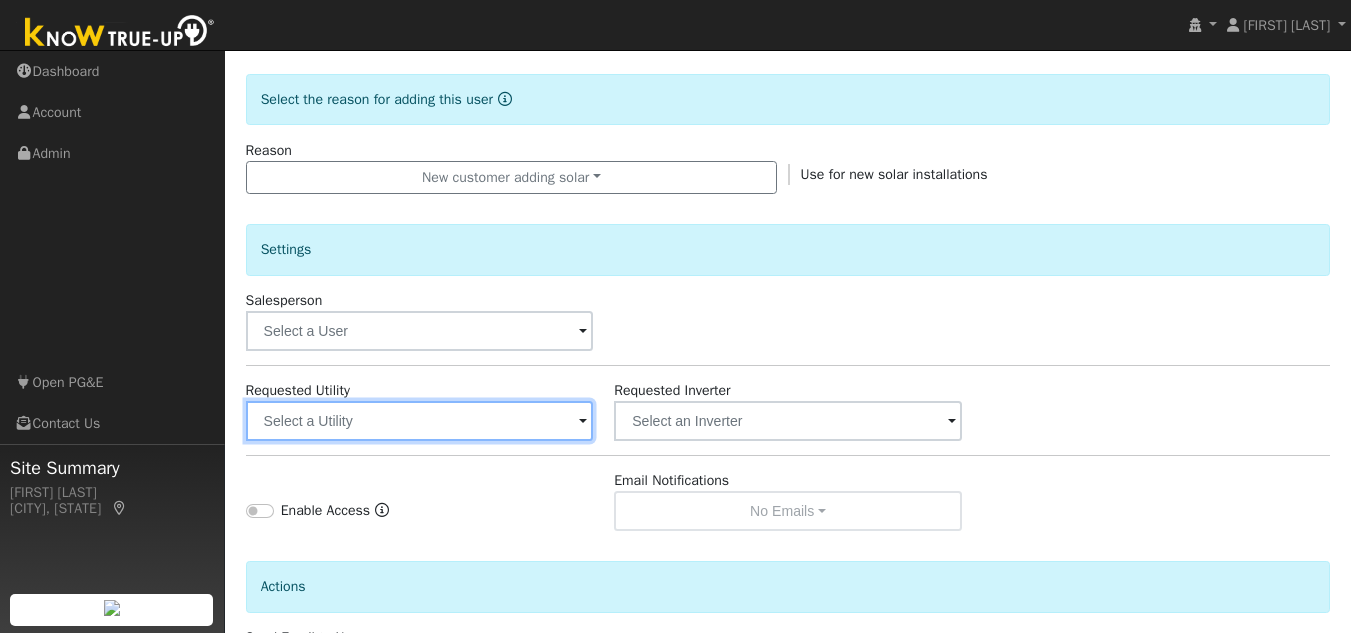 click at bounding box center [420, 421] 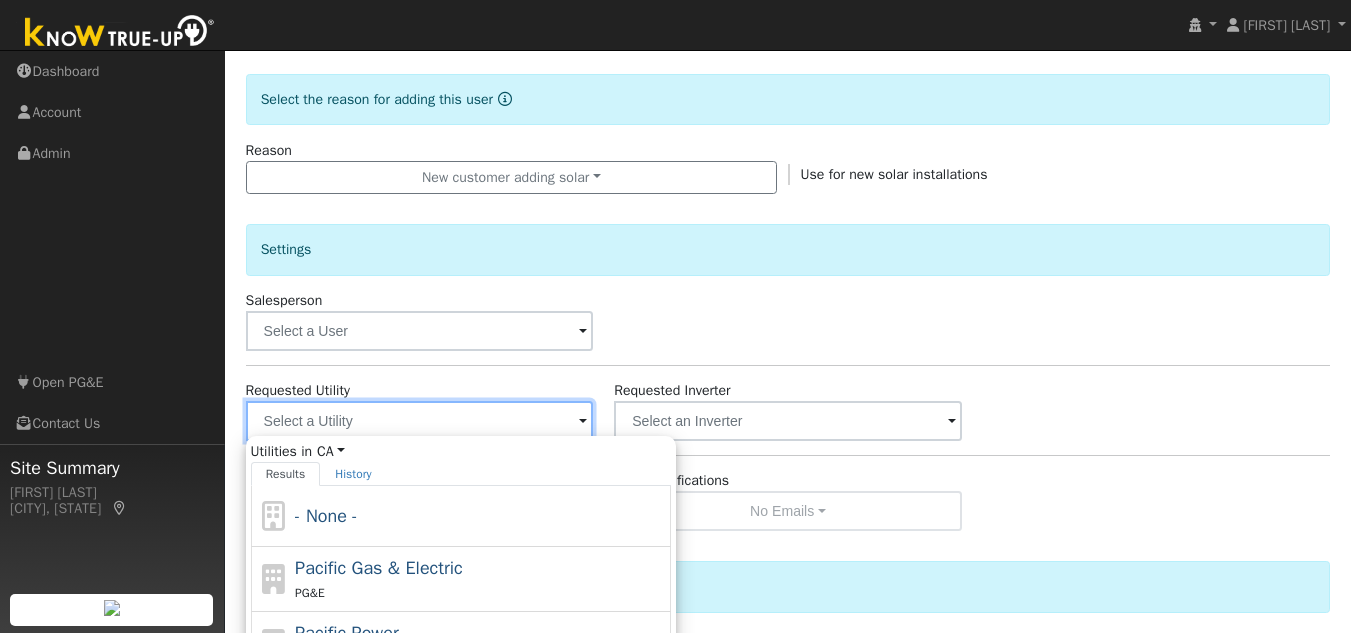 scroll, scrollTop: 586, scrollLeft: 0, axis: vertical 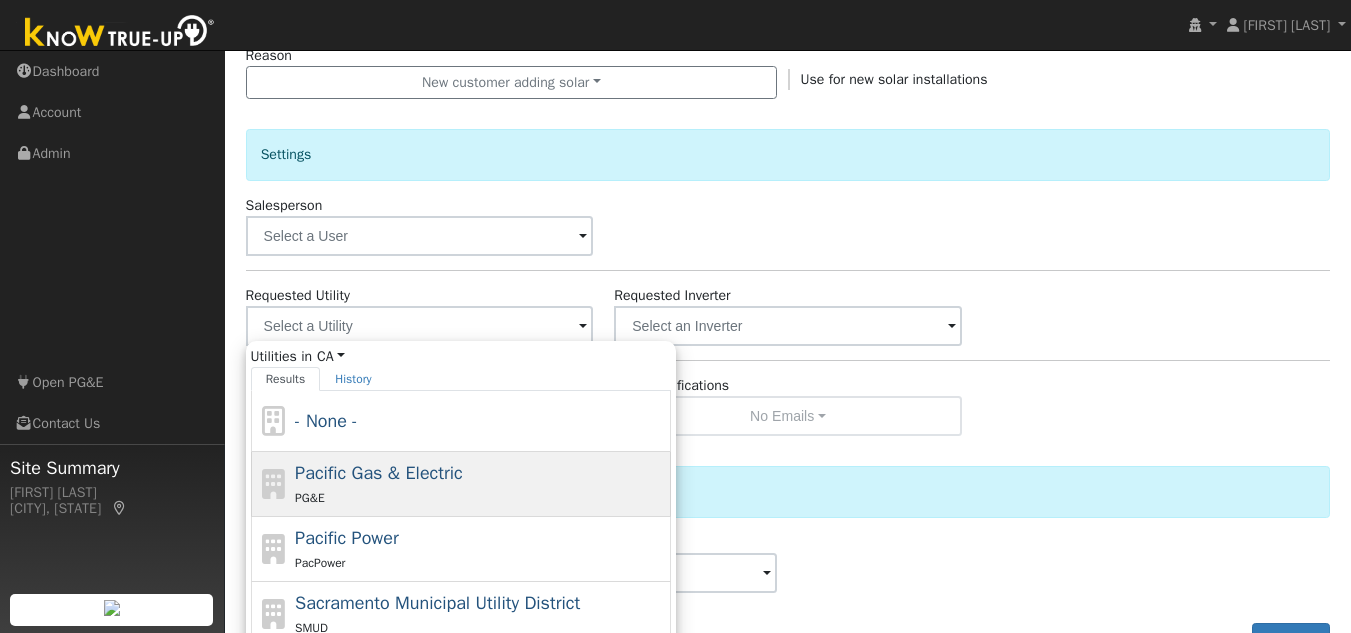 click on "Pacific Gas & Electric" at bounding box center (379, 473) 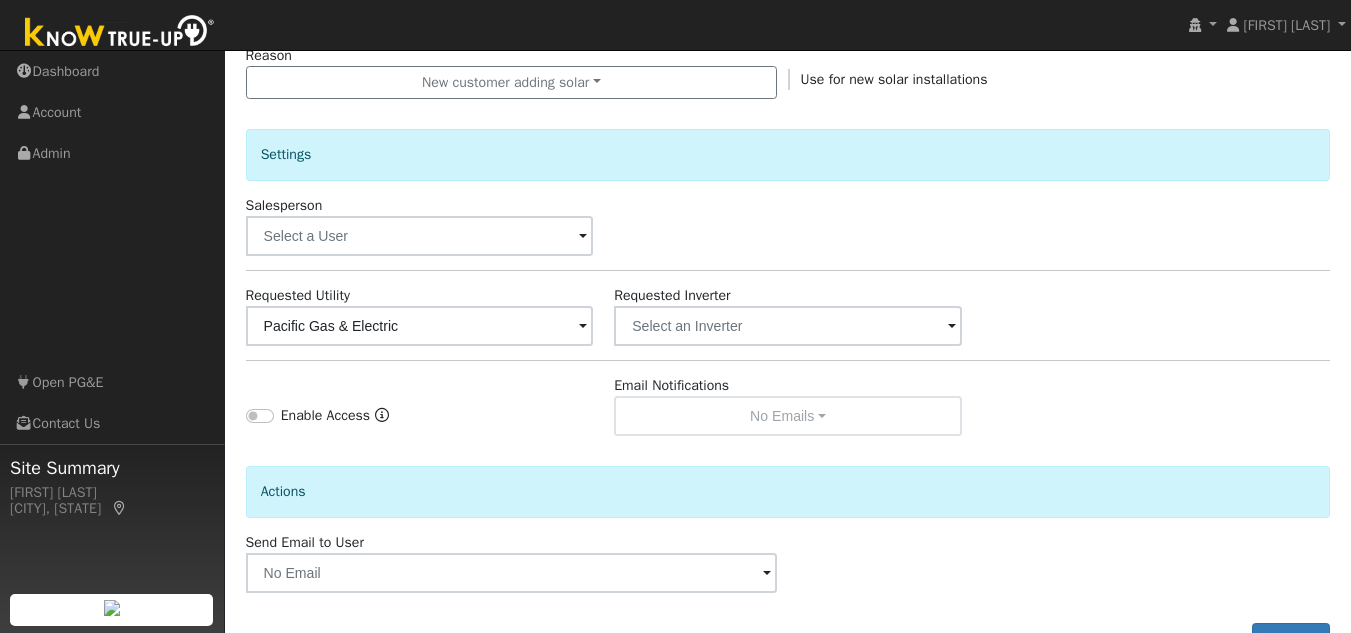 scroll, scrollTop: 659, scrollLeft: 0, axis: vertical 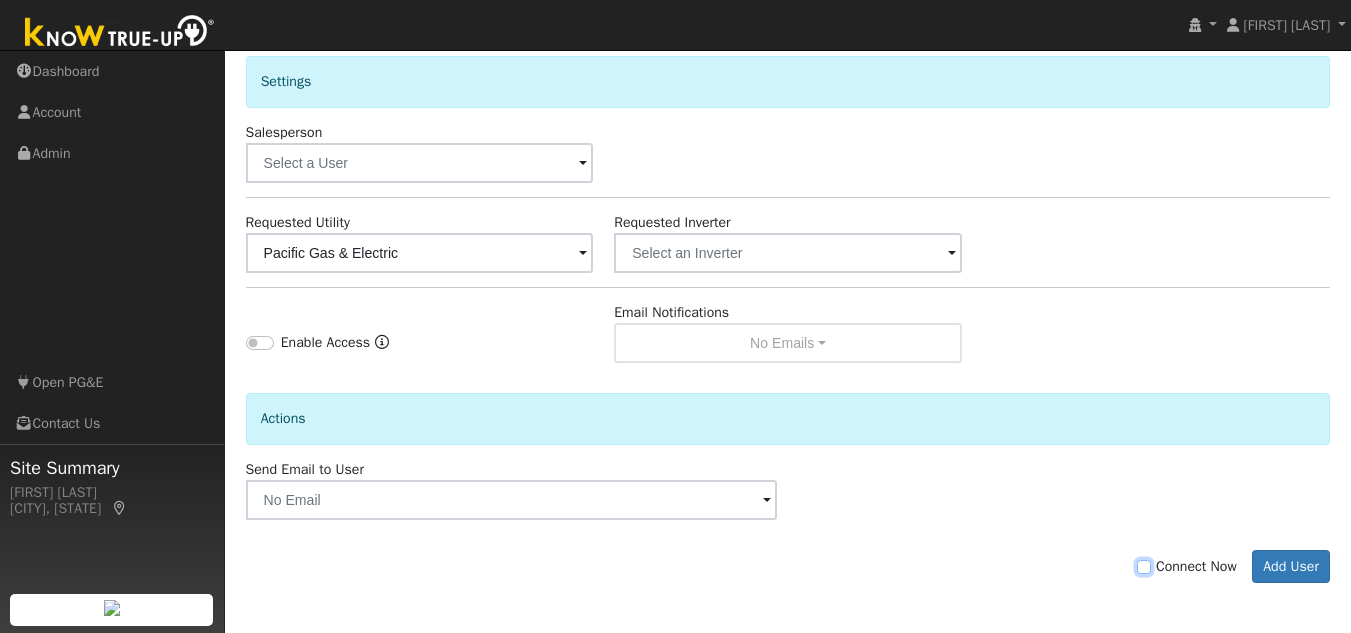 click on "Connect Now" at bounding box center (1144, 567) 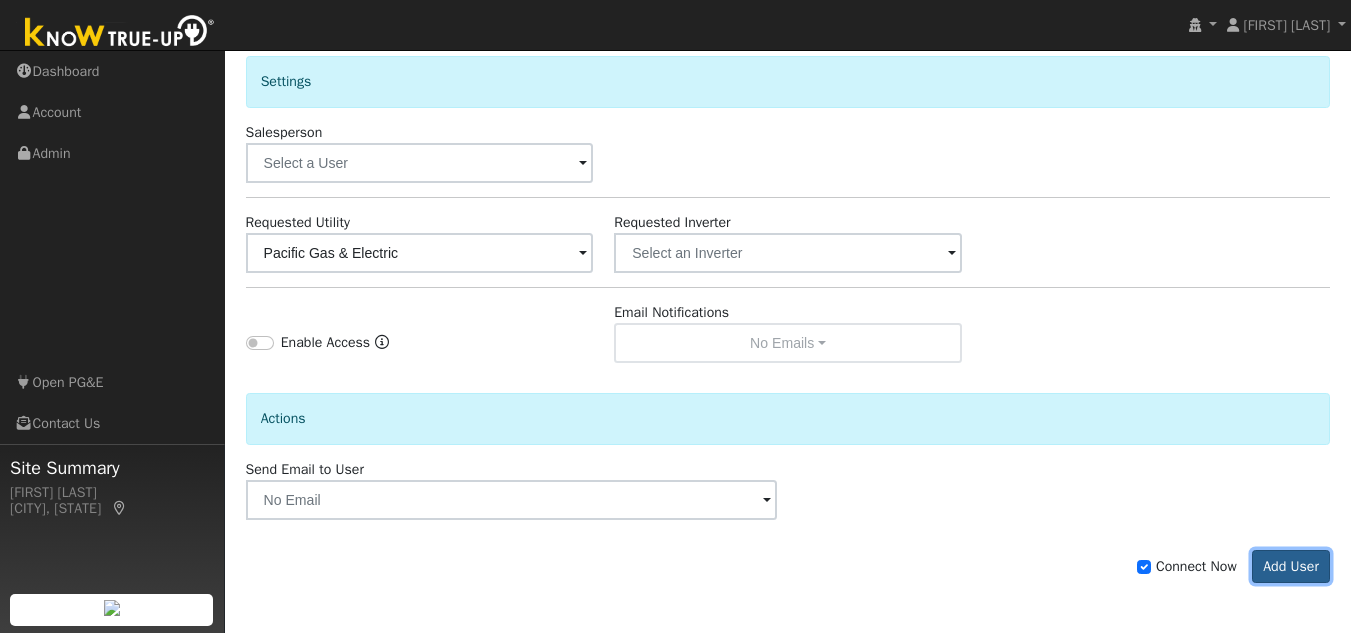 click on "Add User" at bounding box center (1291, 567) 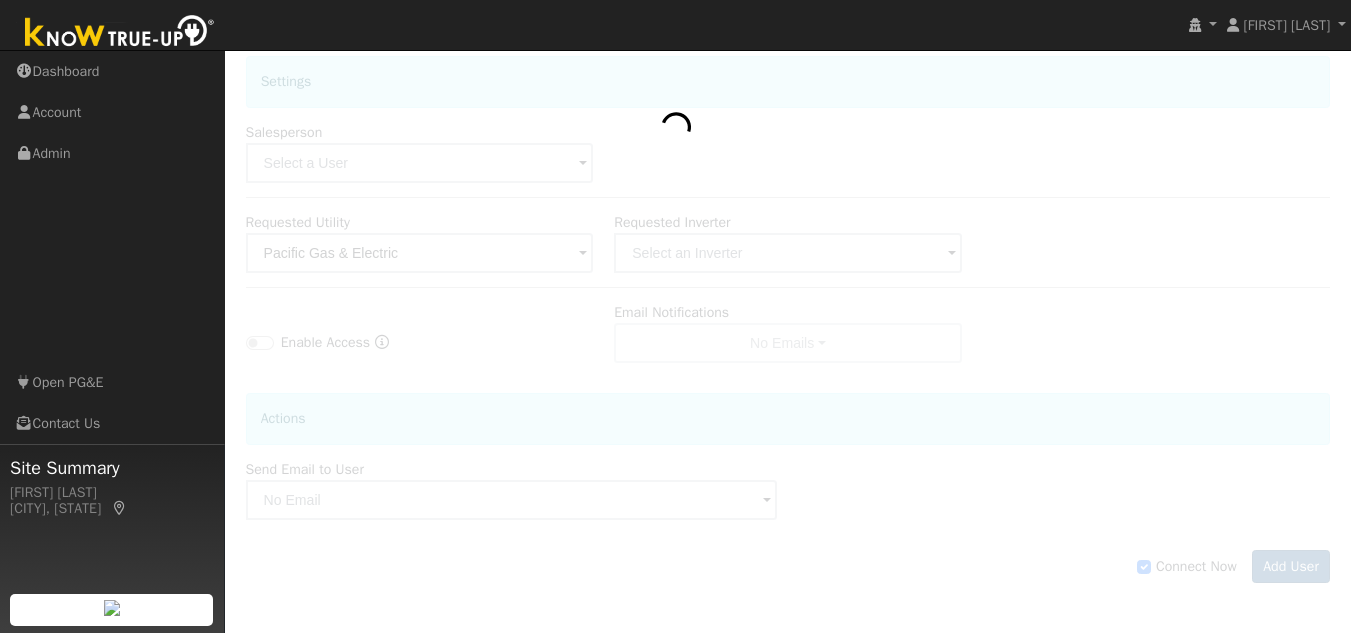 click 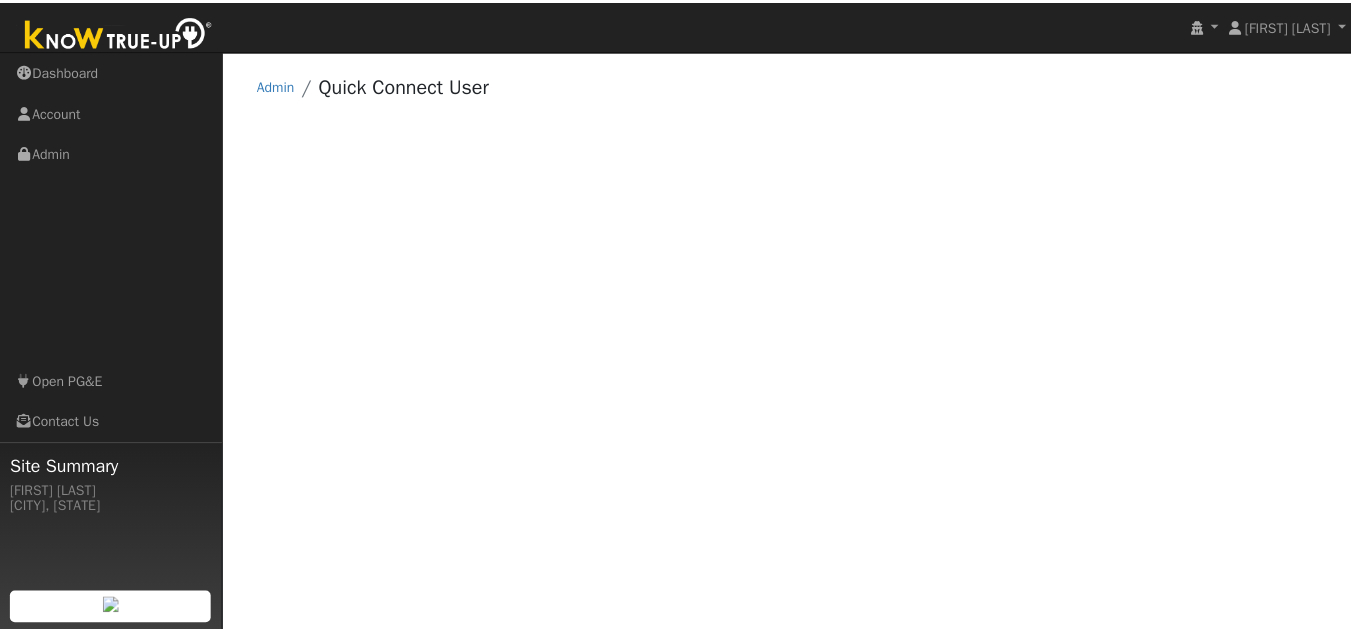 scroll, scrollTop: 0, scrollLeft: 0, axis: both 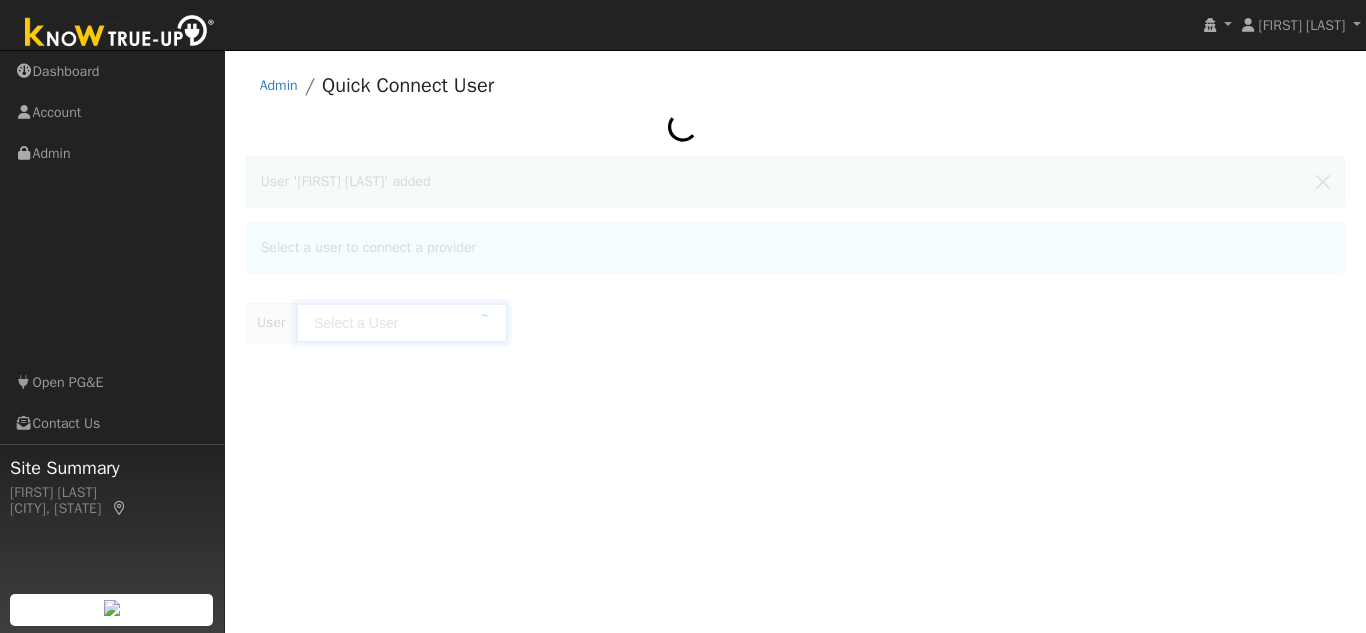 type on "laura laura" 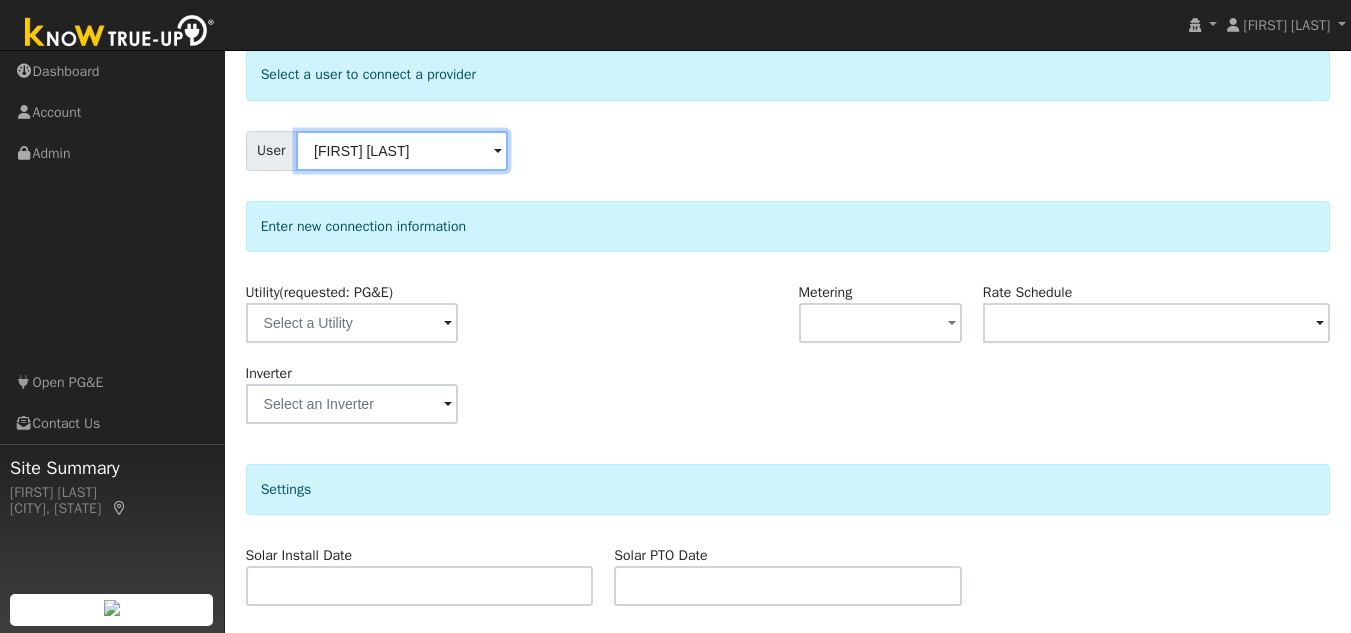 scroll, scrollTop: 108, scrollLeft: 0, axis: vertical 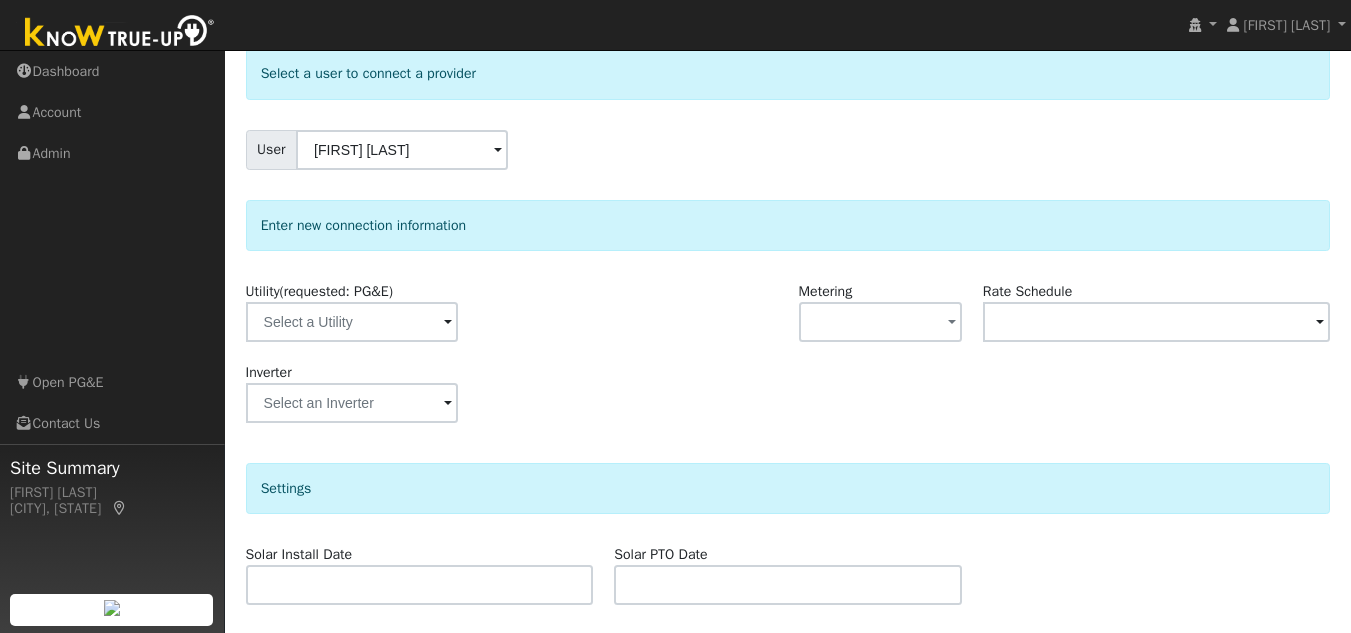 click at bounding box center [448, 323] 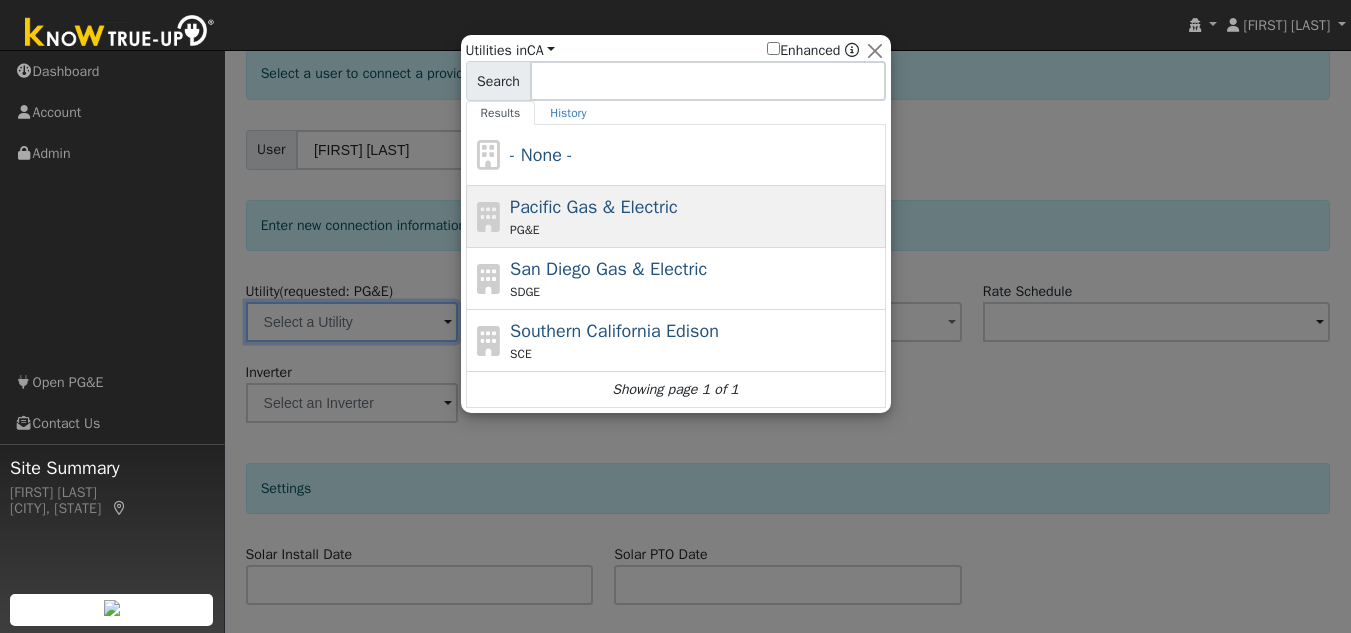 click on "Pacific Gas & Electric" at bounding box center (594, 207) 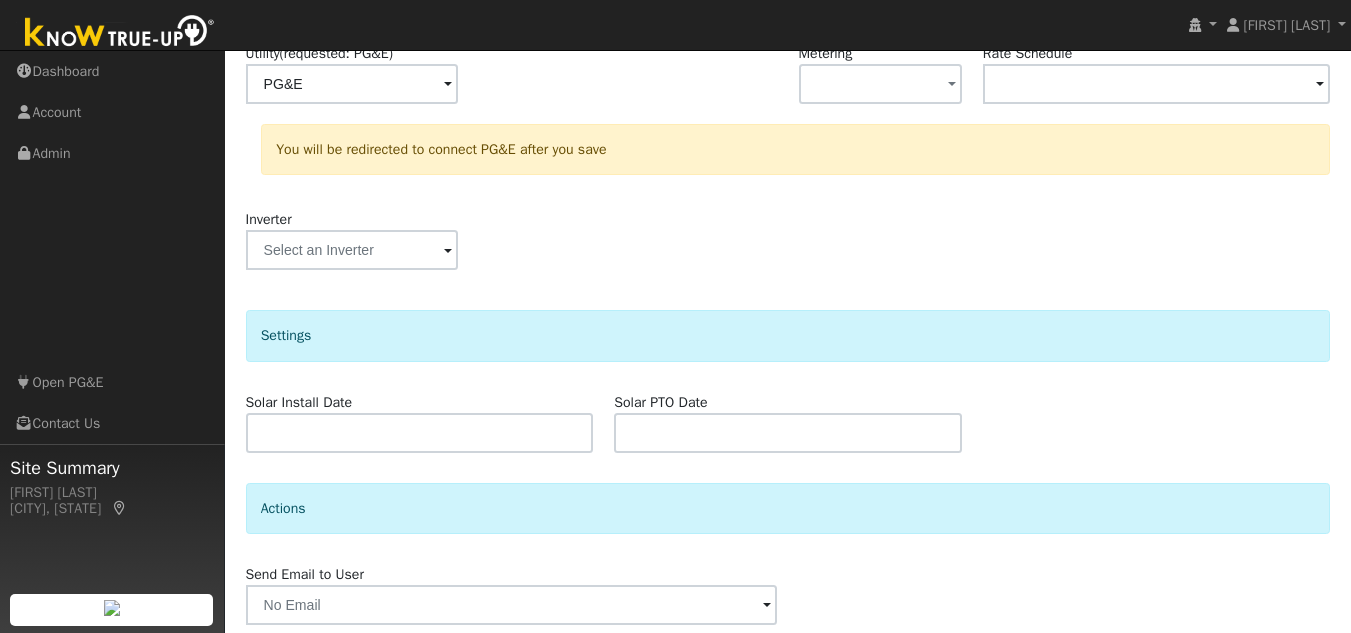 scroll, scrollTop: 422, scrollLeft: 0, axis: vertical 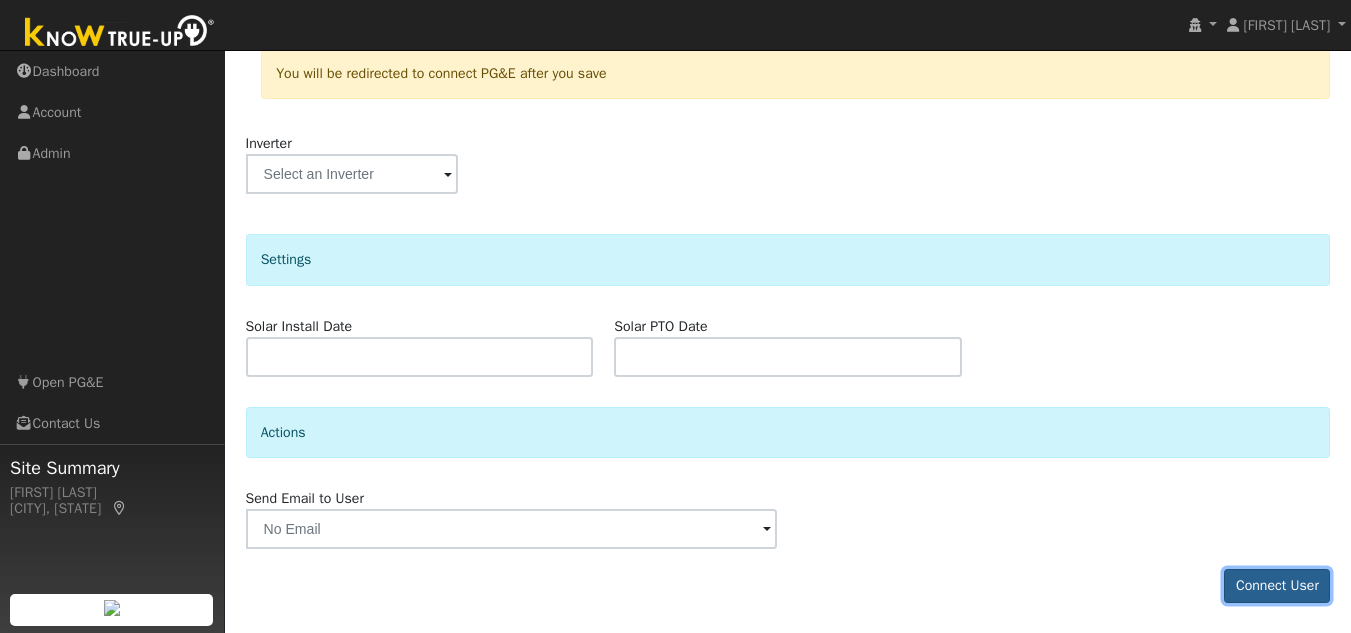click on "Connect User" at bounding box center (1277, 586) 